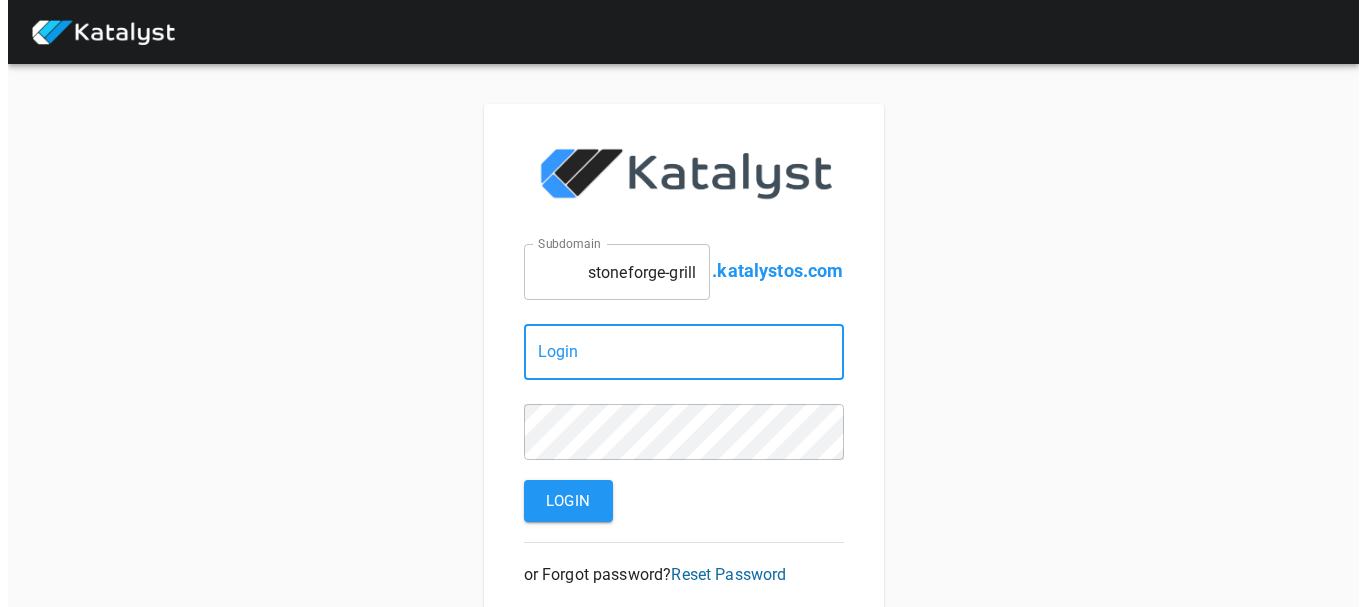 scroll, scrollTop: 0, scrollLeft: 0, axis: both 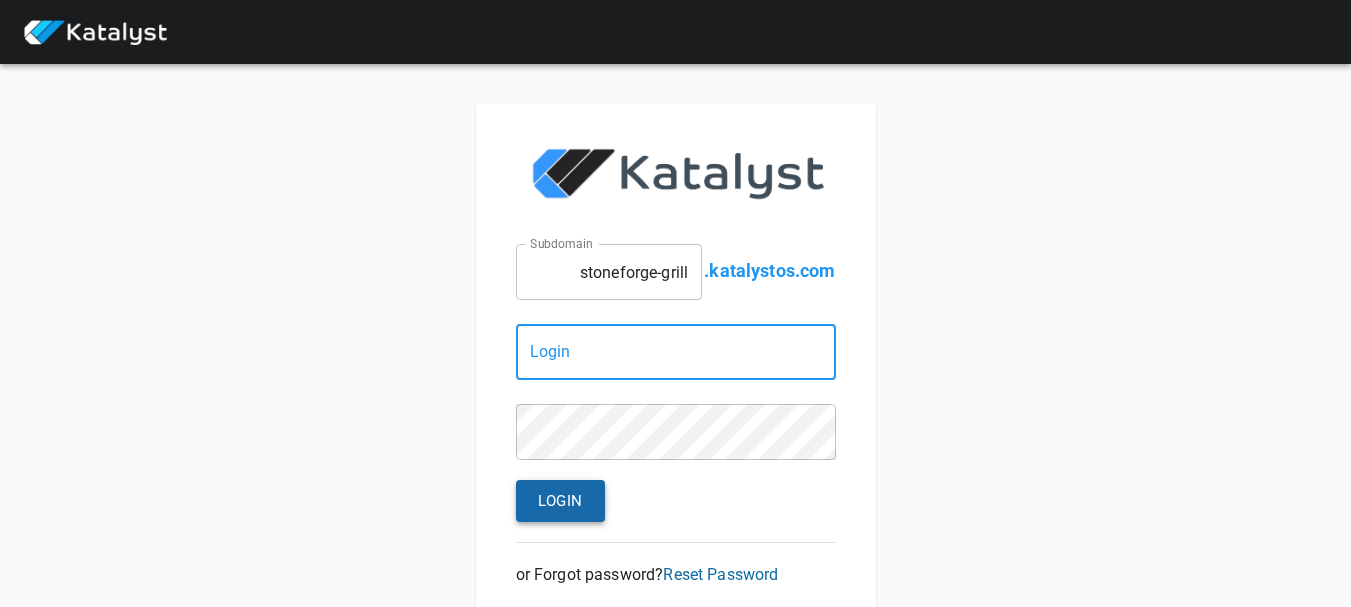 type on "[EMAIL]" 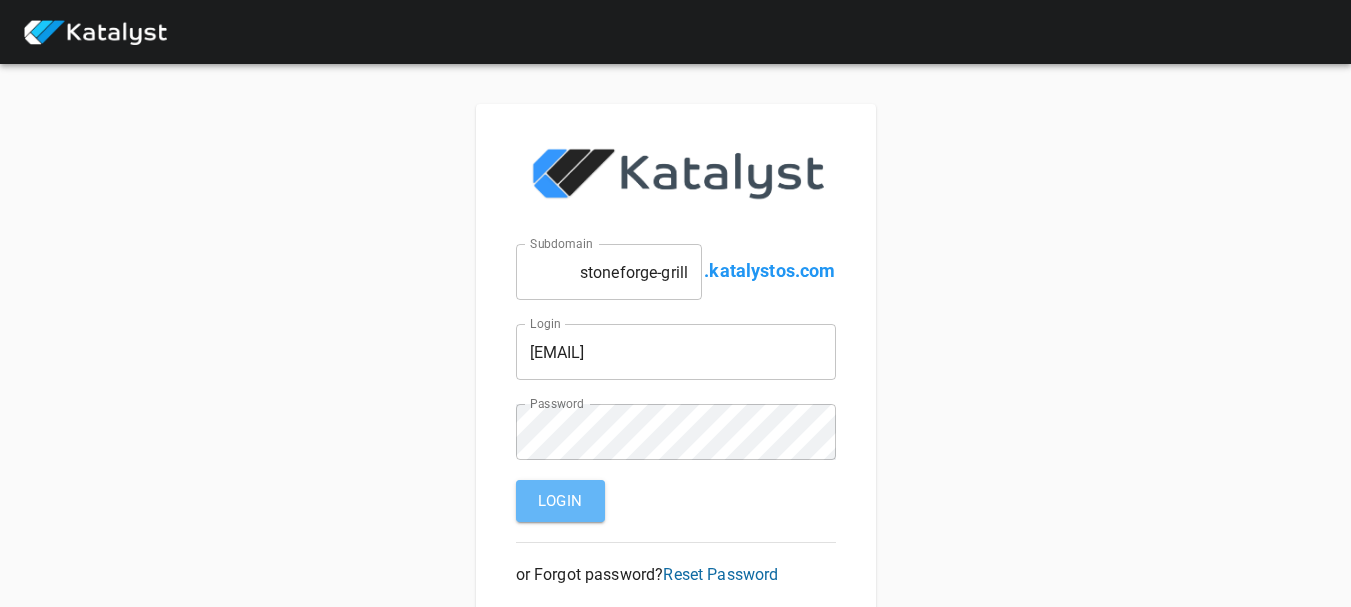 click on "Login" at bounding box center (560, 501) 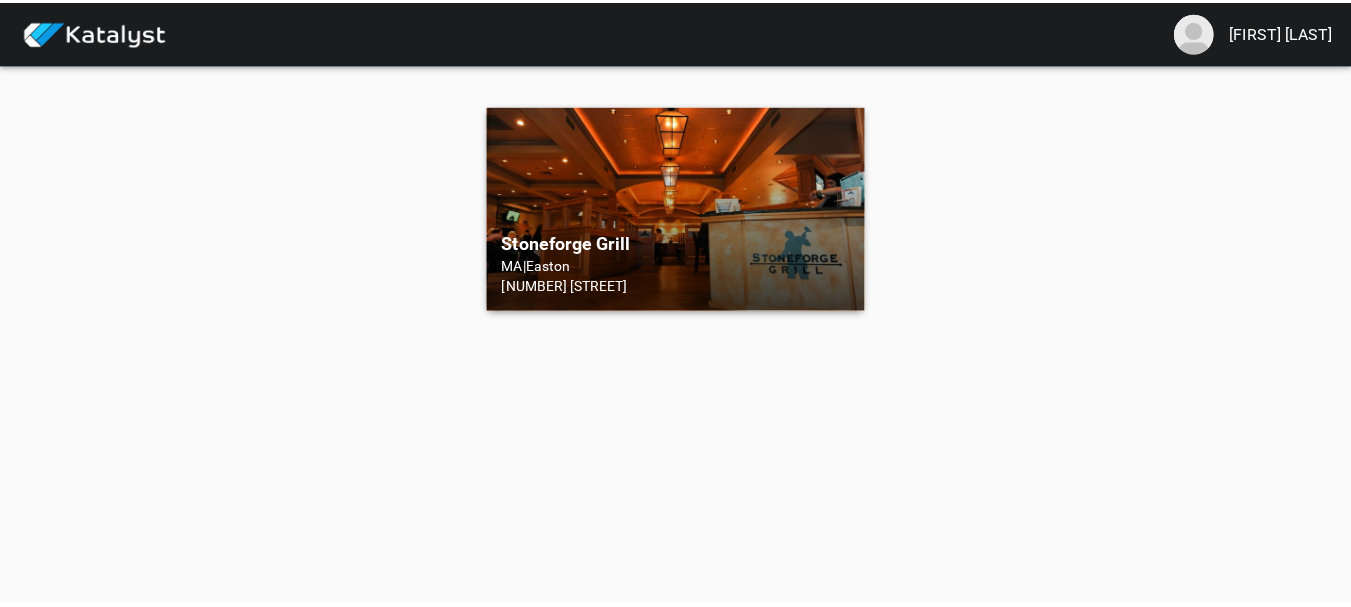 scroll, scrollTop: 0, scrollLeft: 0, axis: both 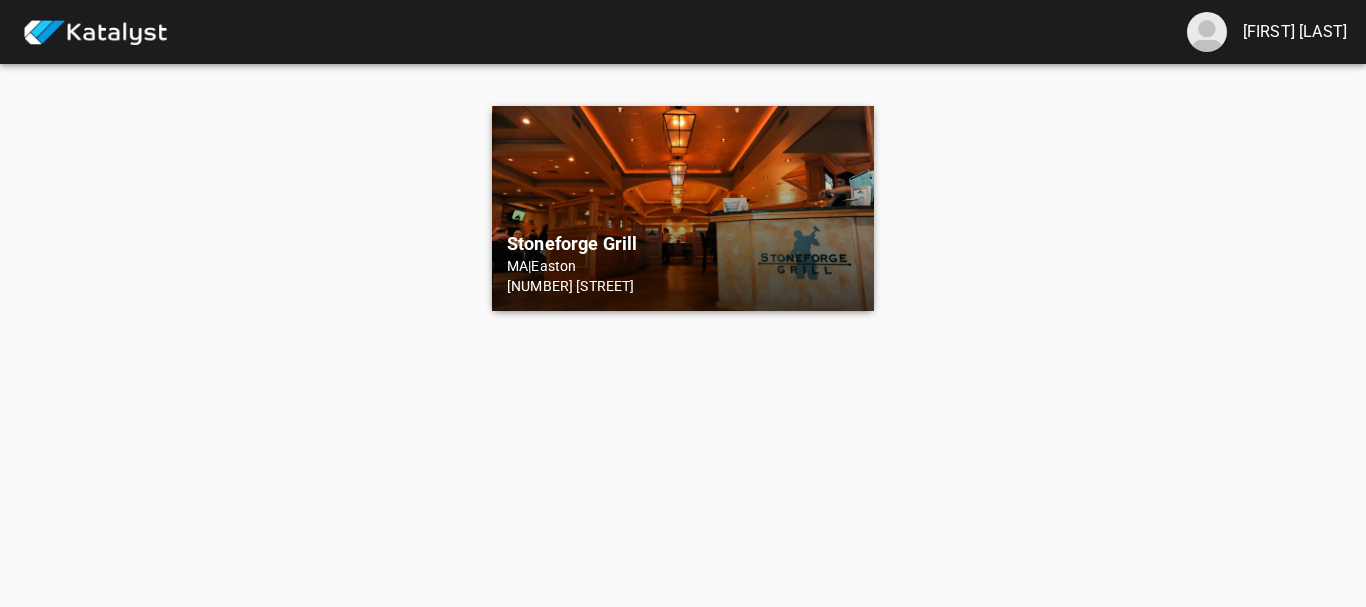 click on "[COMPANY] [STATE]  |  [CITY] [NUMBER] [STREET]" at bounding box center (683, 208) 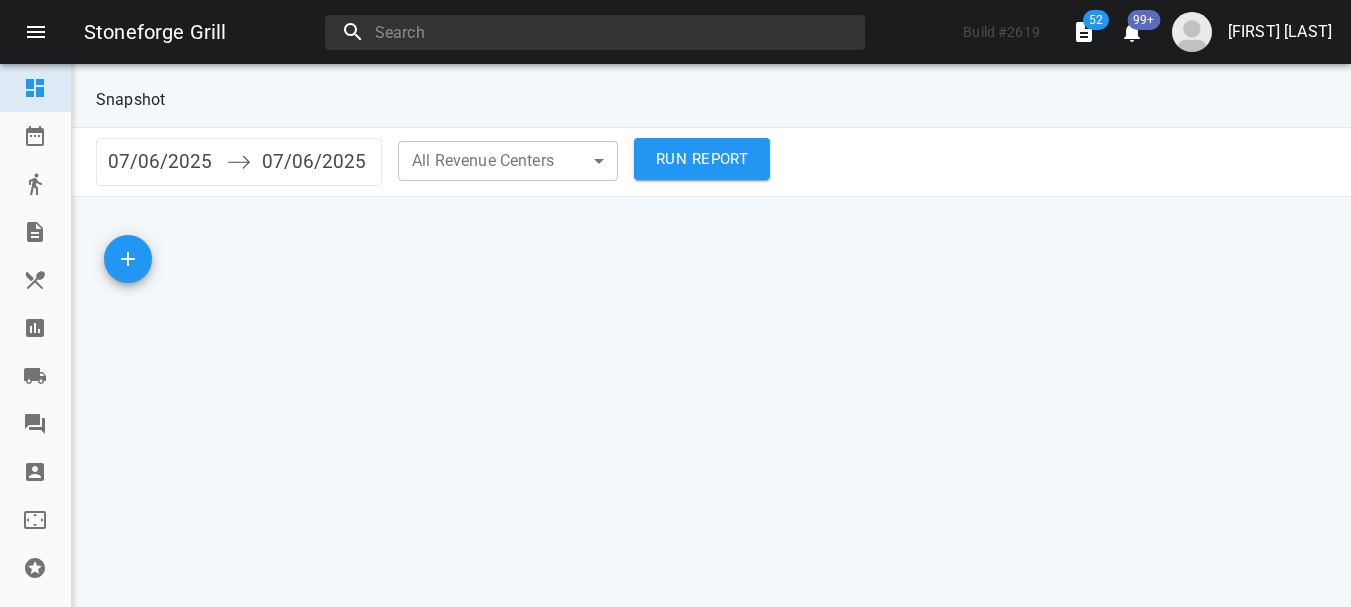 click at bounding box center [35, 136] 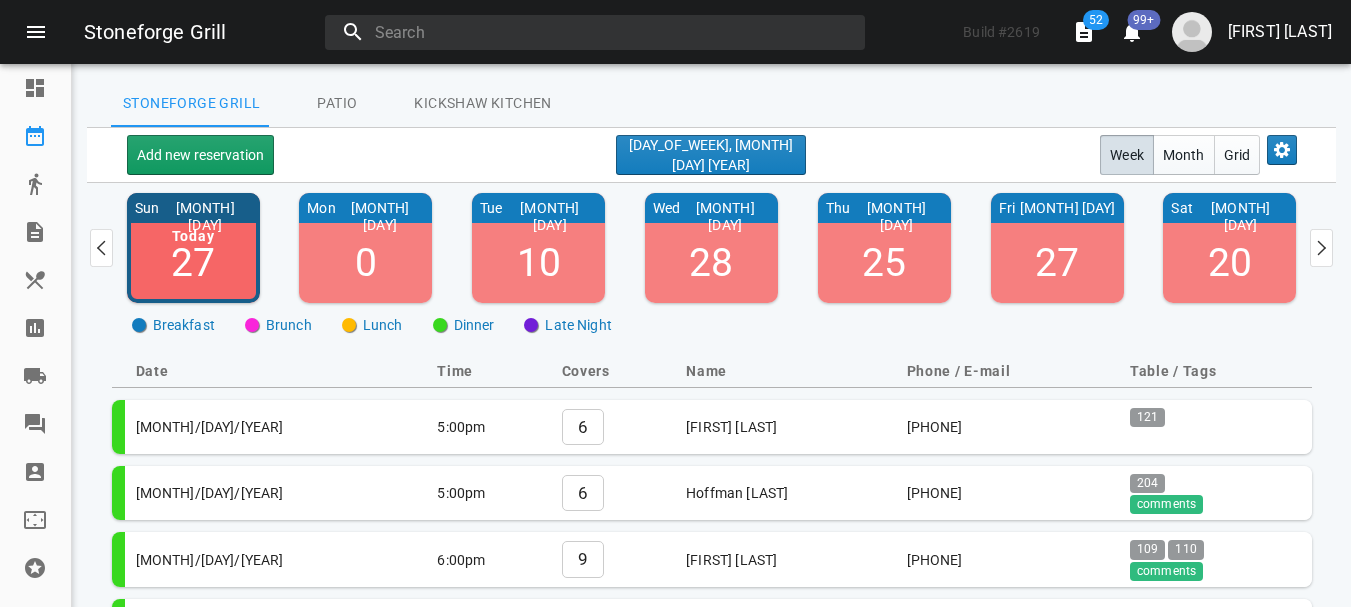 click at bounding box center [35, 136] 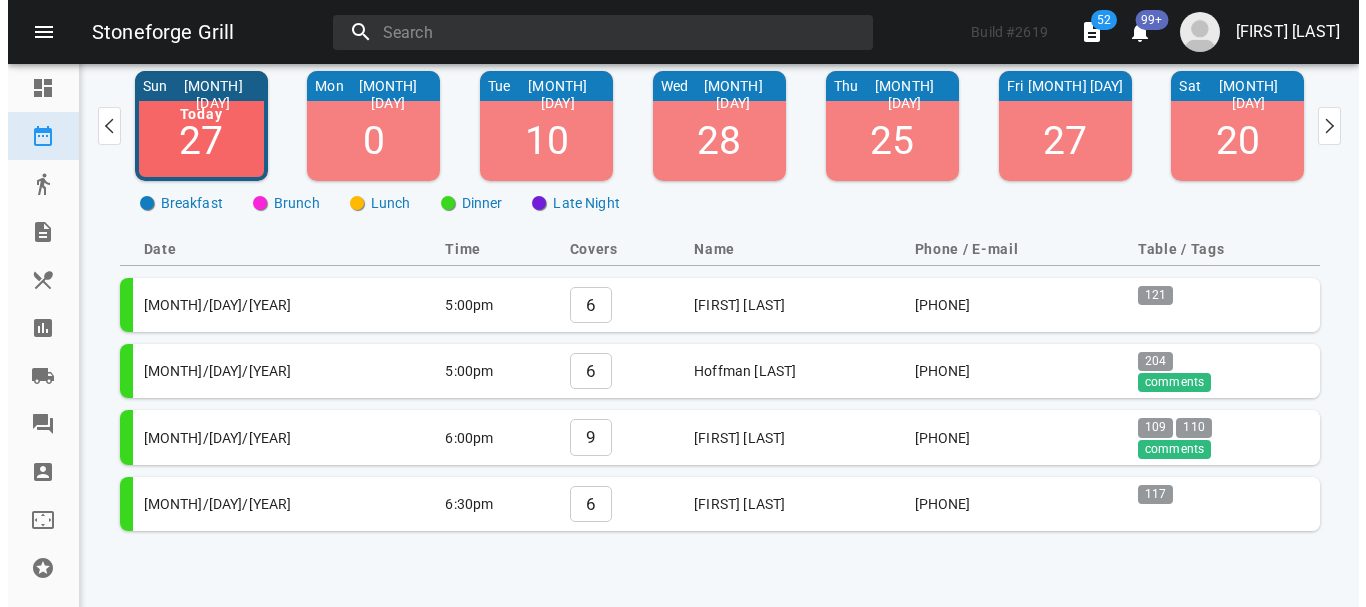 scroll, scrollTop: 0, scrollLeft: 0, axis: both 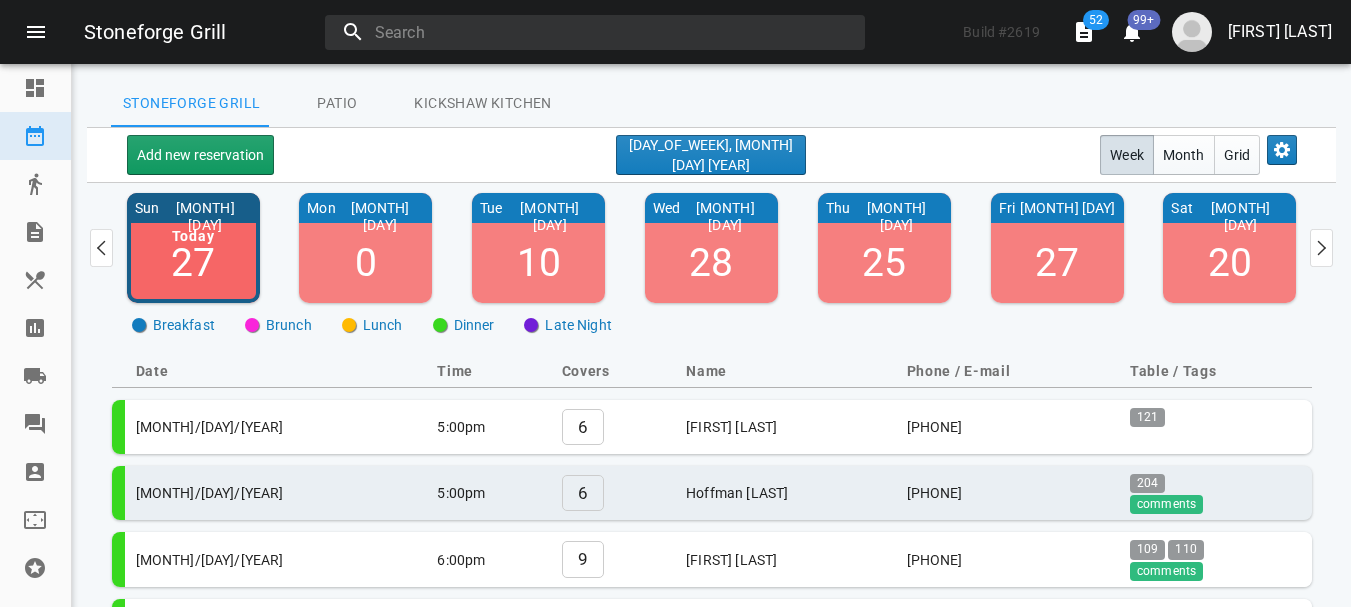 click on "comments" at bounding box center (1166, 504) 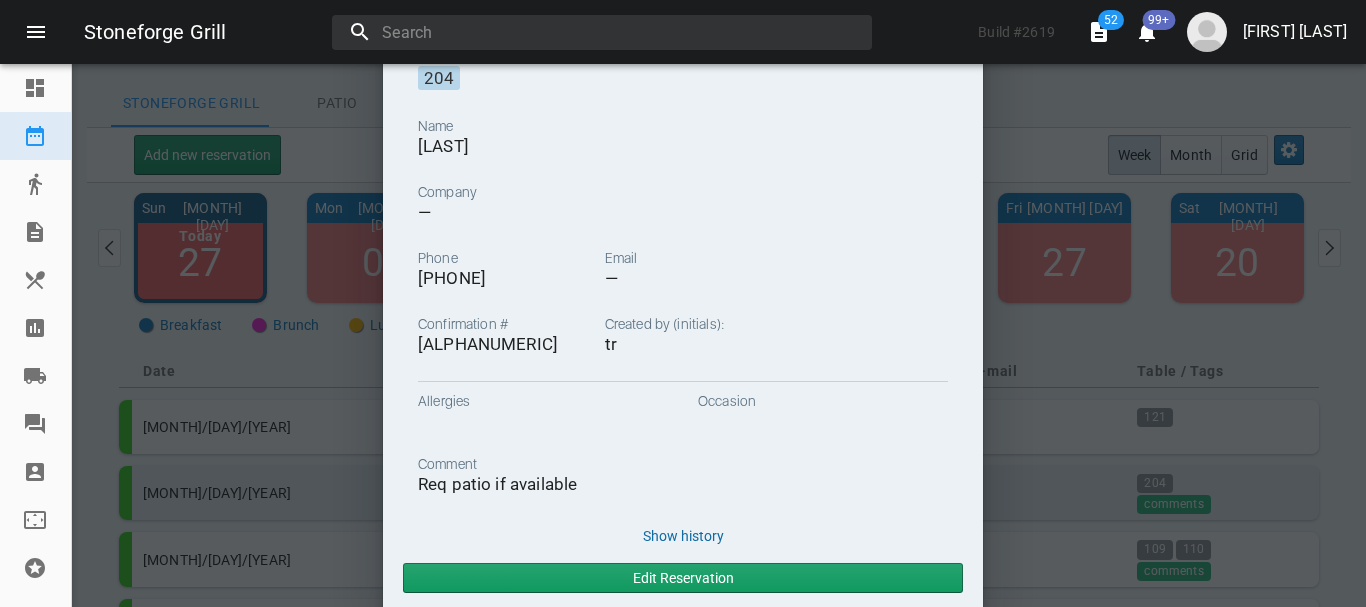 scroll, scrollTop: 160, scrollLeft: 0, axis: vertical 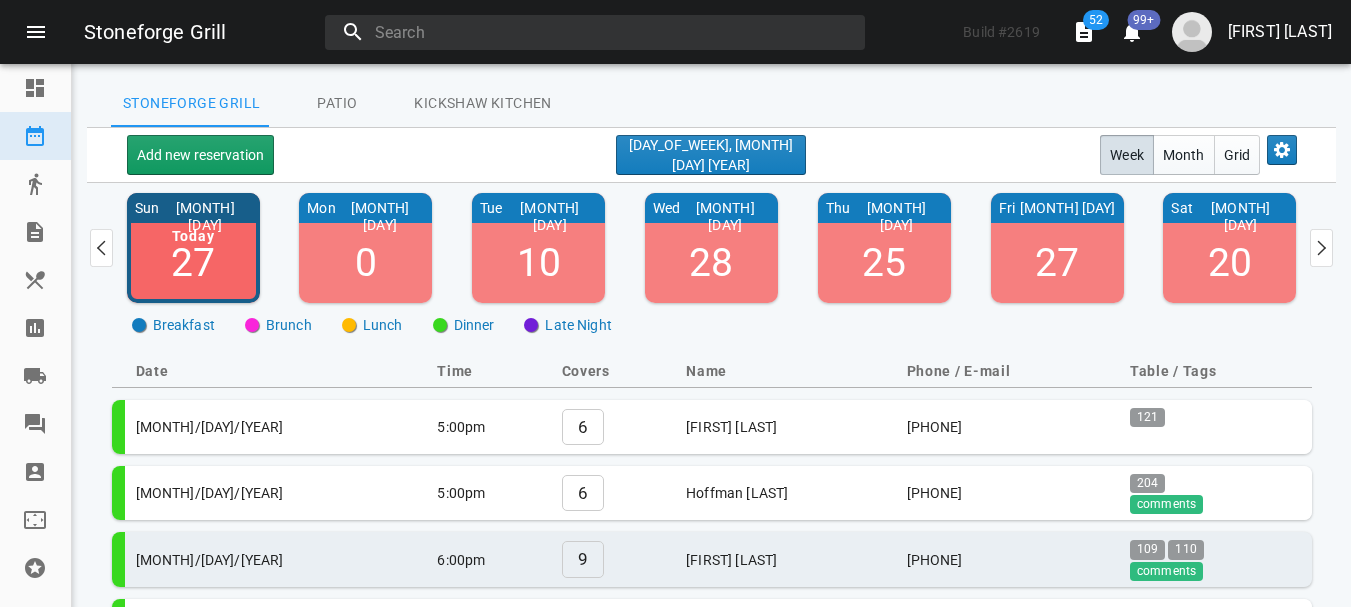 click on "comments" at bounding box center [1166, 504] 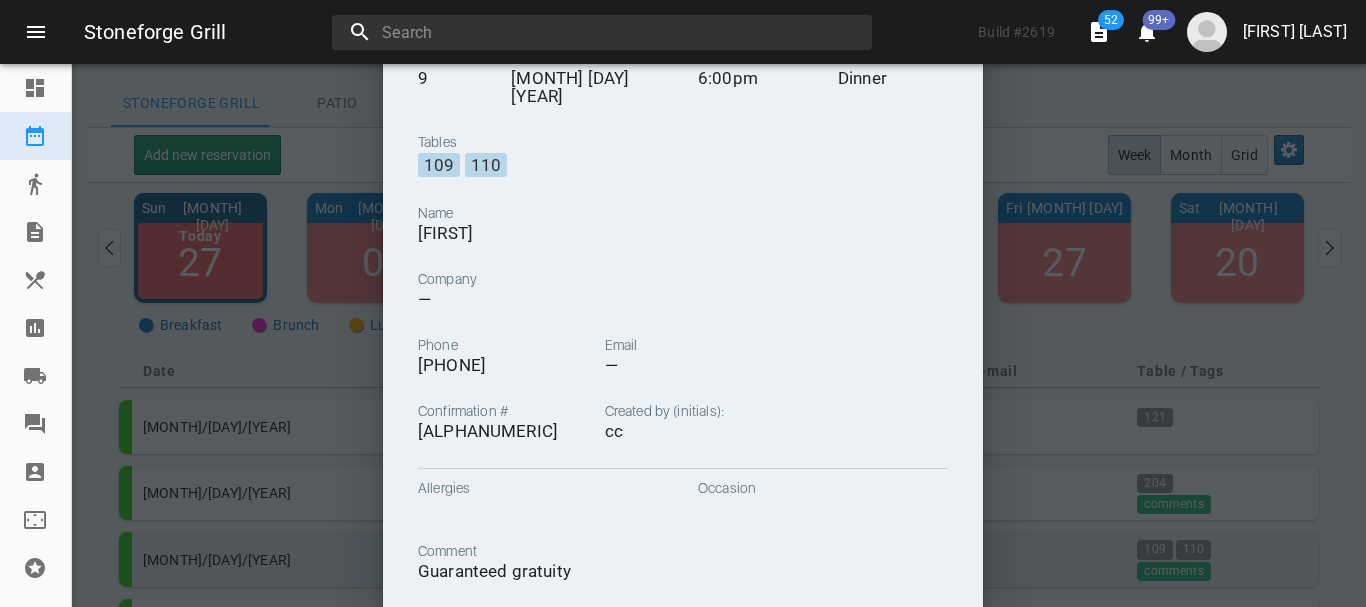 scroll, scrollTop: 40, scrollLeft: 0, axis: vertical 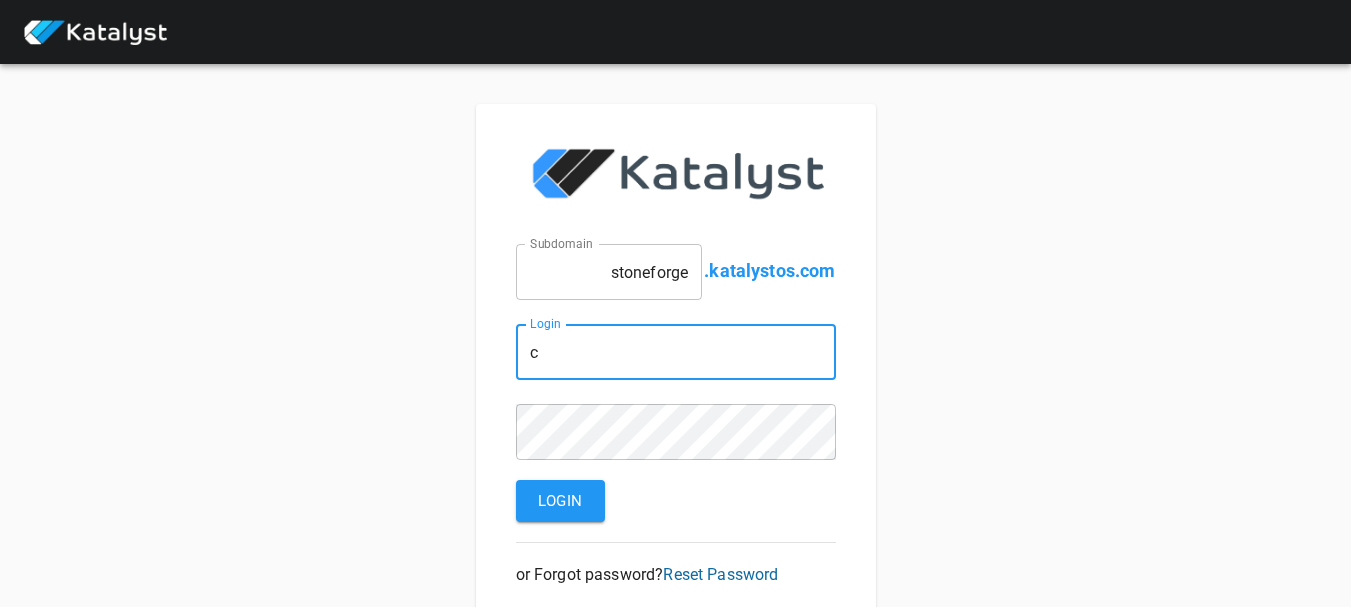 type on "[EMAIL]" 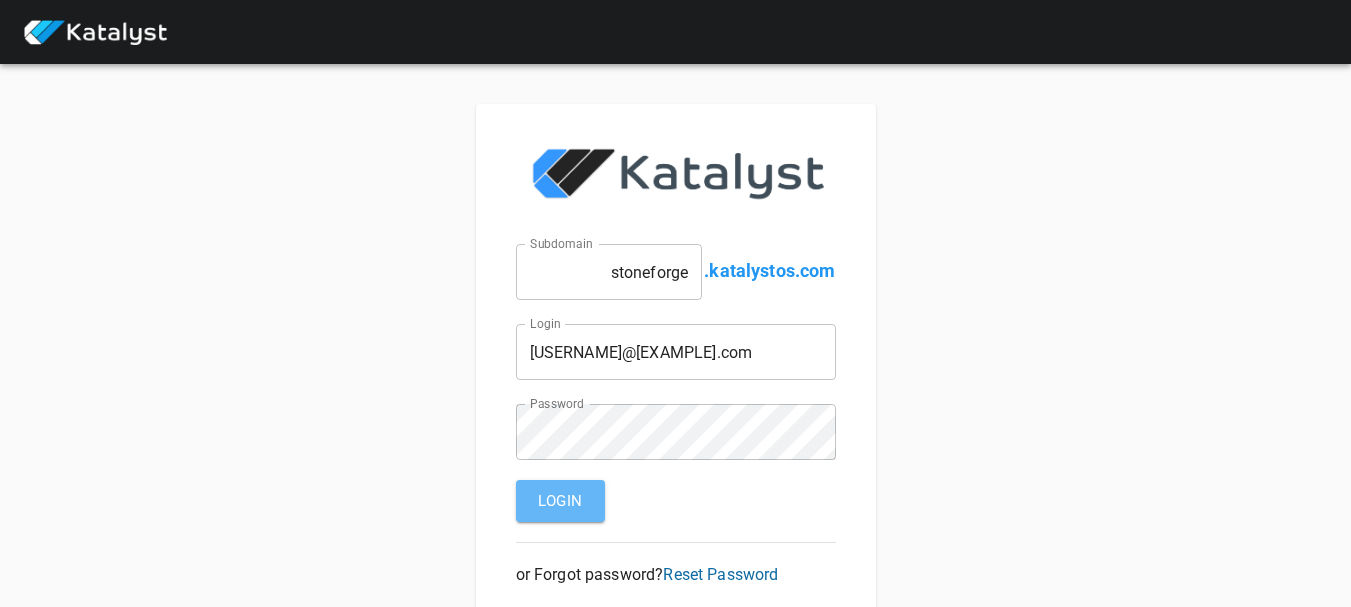 click on "Login" at bounding box center (560, 501) 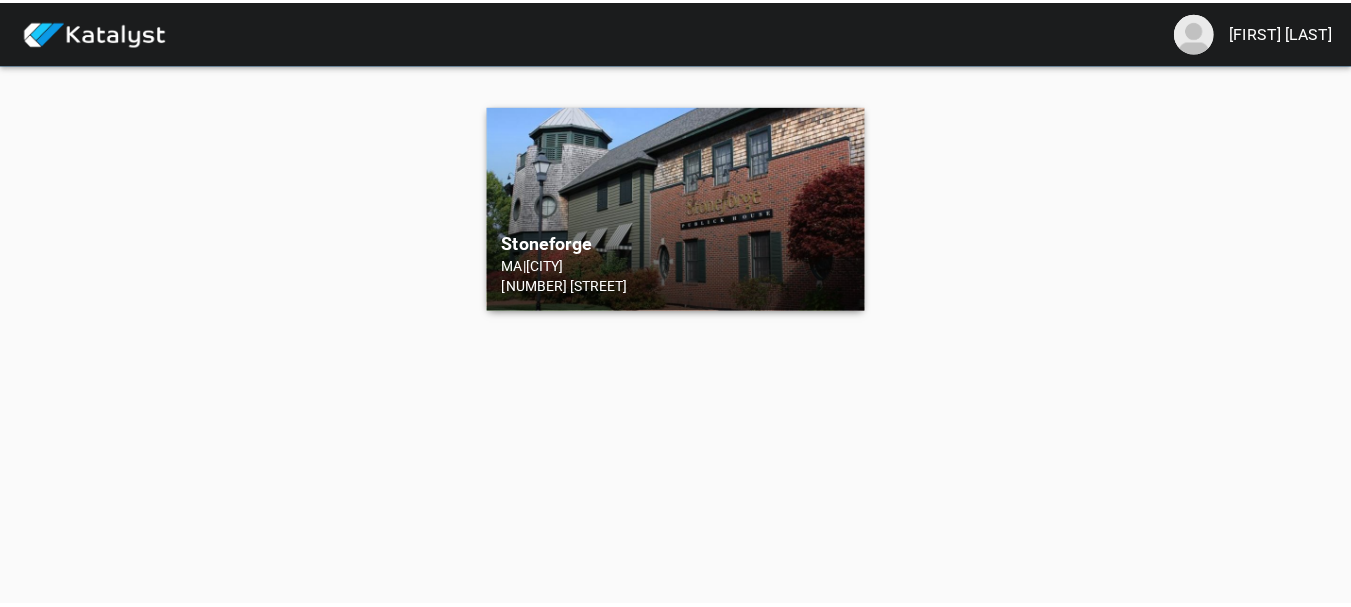 scroll, scrollTop: 0, scrollLeft: 0, axis: both 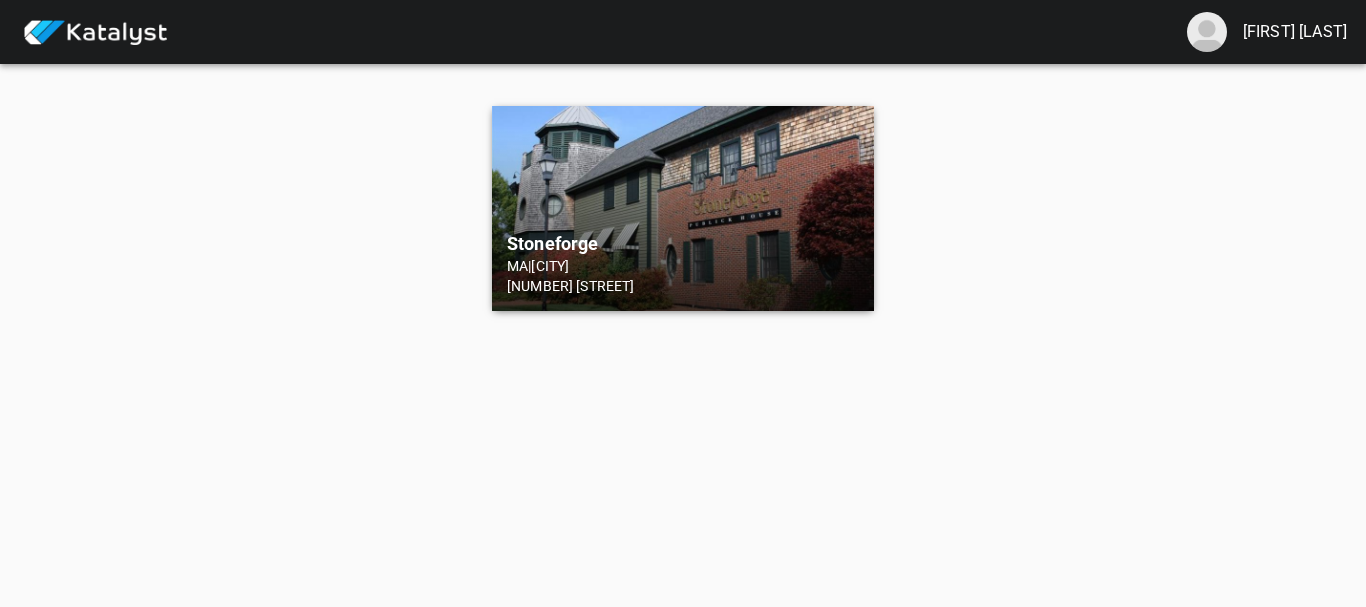 click on "Stoneforge MA  |  Raynham 90 Paramount Drive" at bounding box center (683, 208) 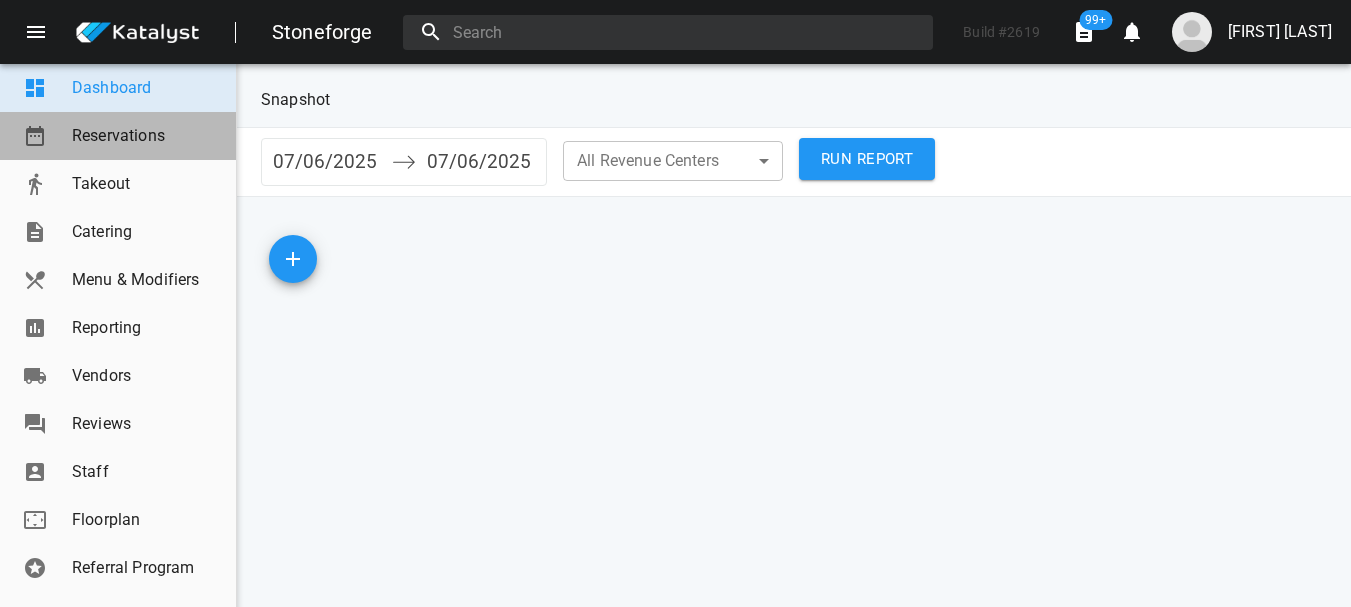 click on "Reservations" at bounding box center (146, 136) 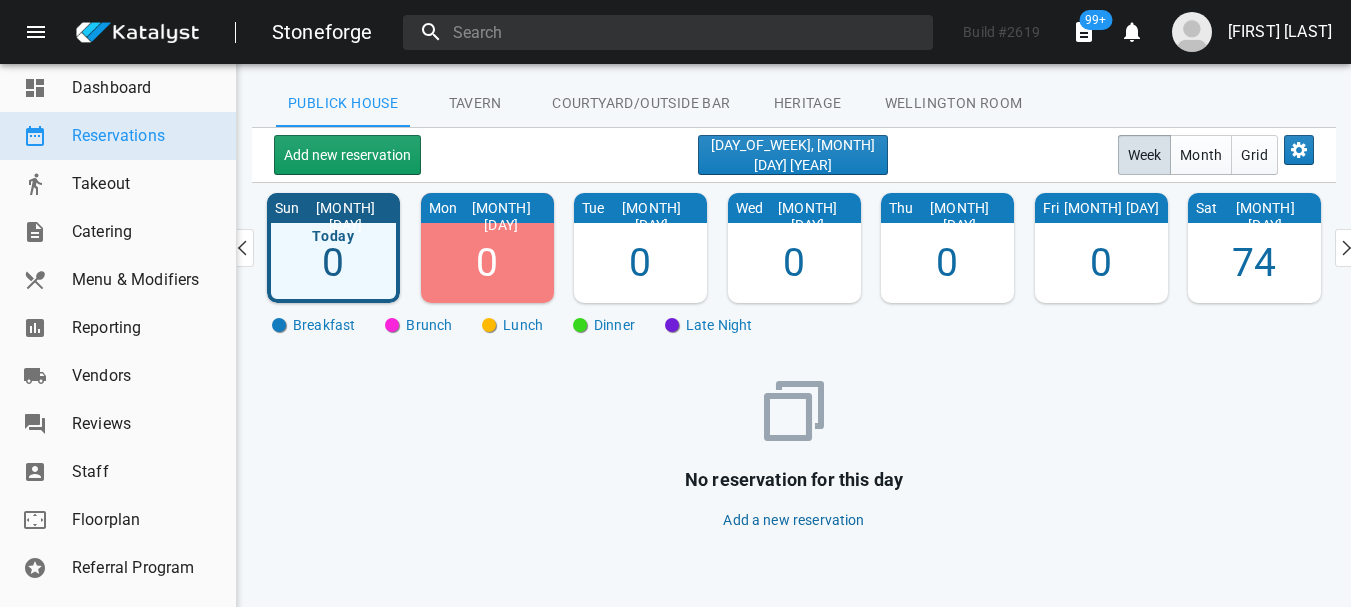 click on "Tavern" at bounding box center (343, 103) 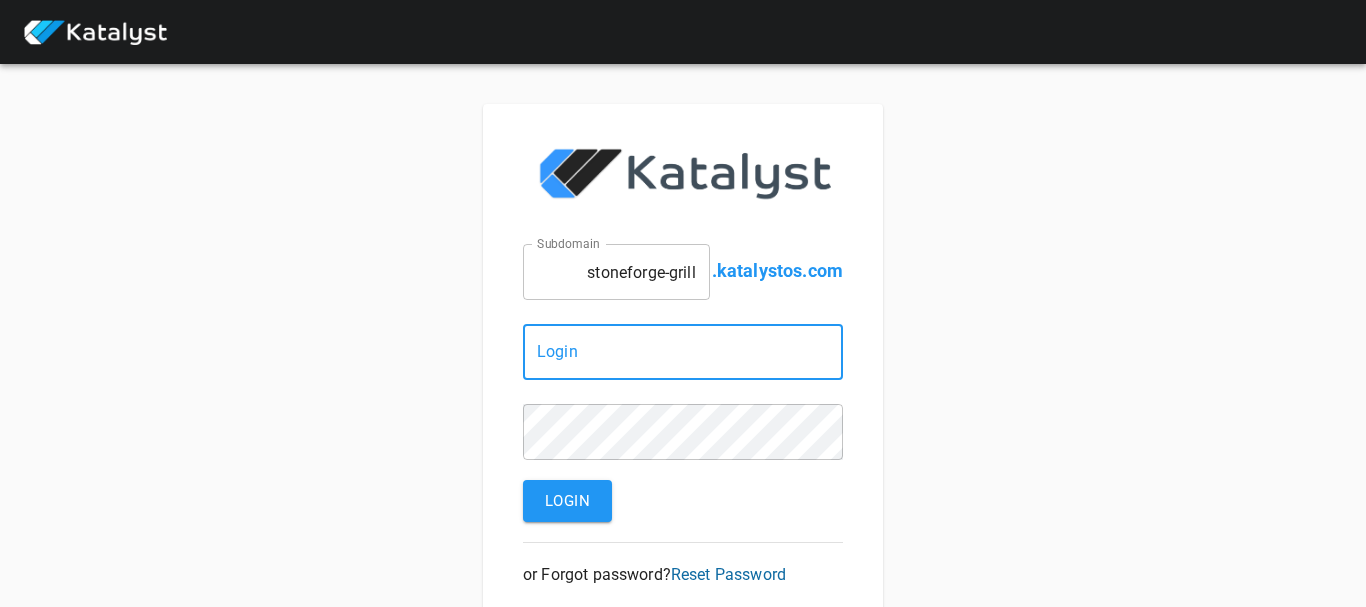 scroll, scrollTop: 0, scrollLeft: 0, axis: both 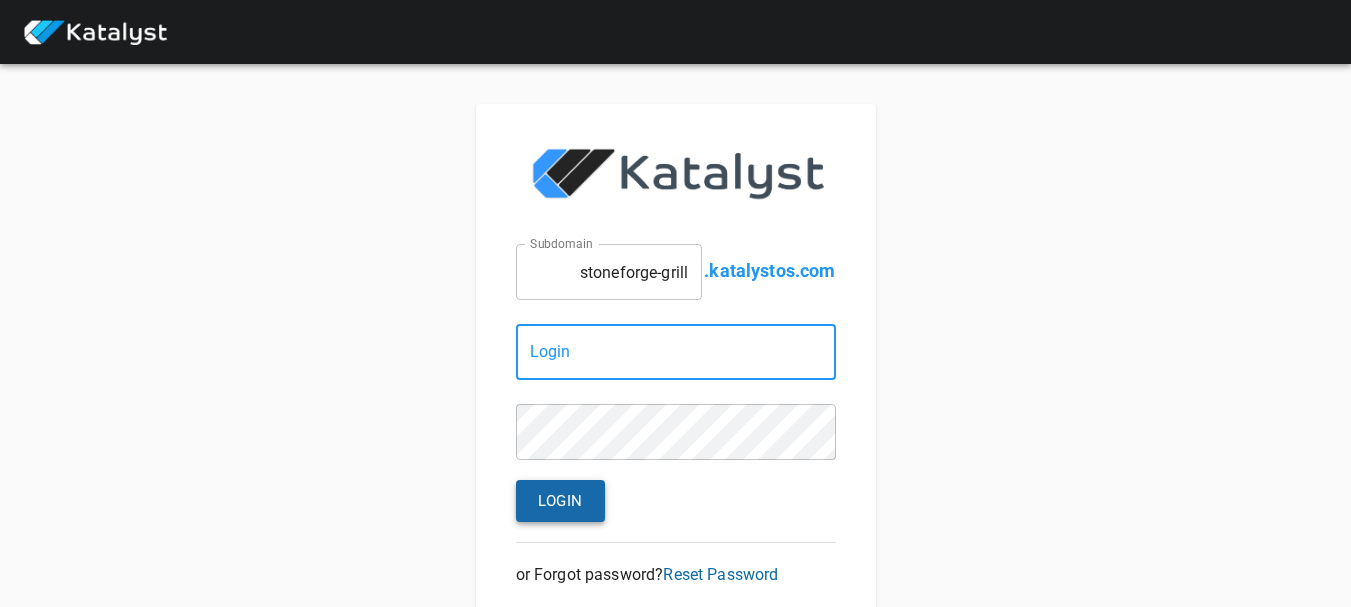 type on "[EMAIL]" 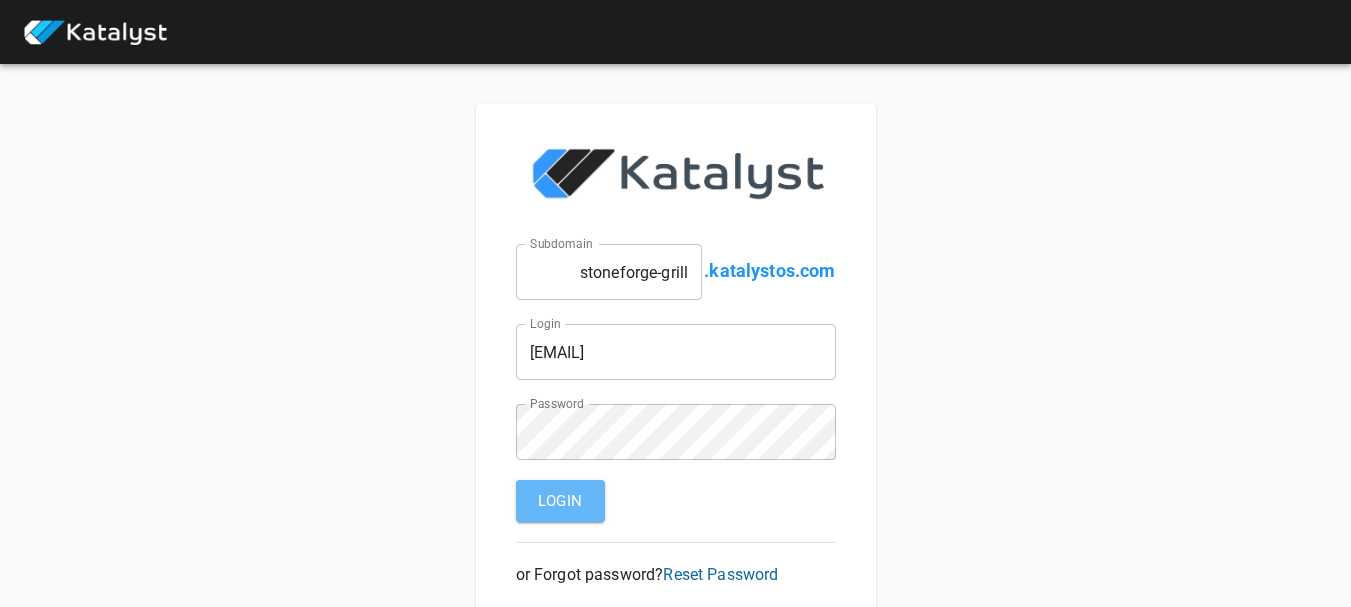 click on "Login" at bounding box center [560, 501] 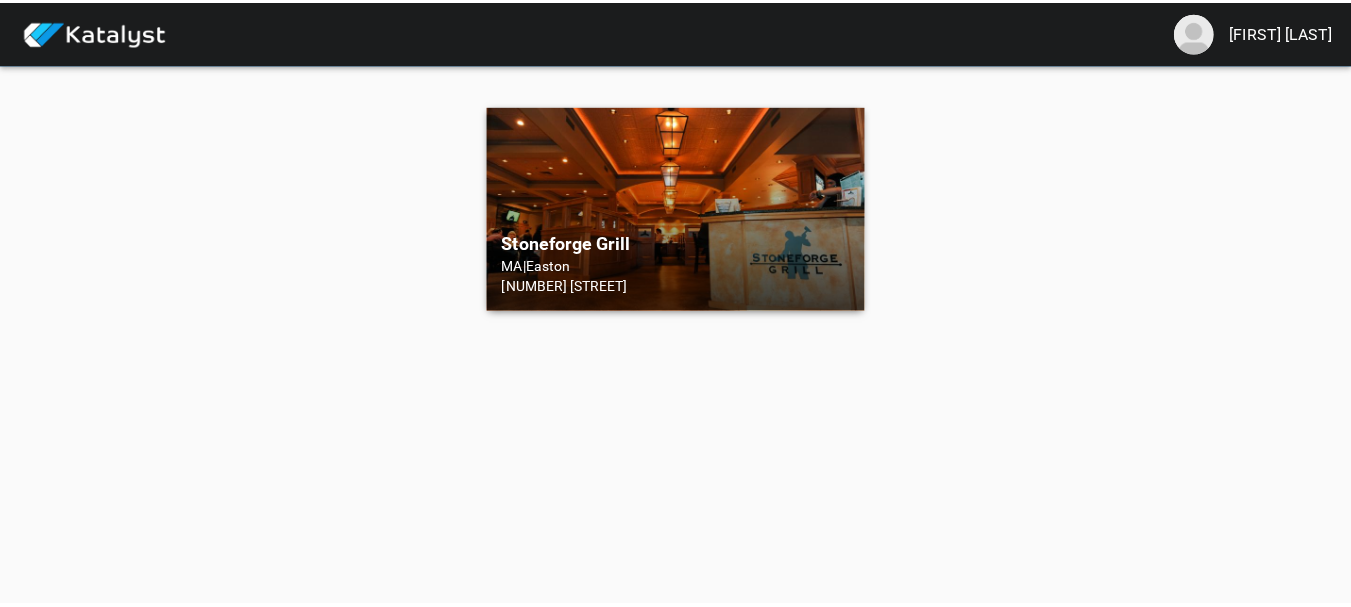 scroll, scrollTop: 0, scrollLeft: 0, axis: both 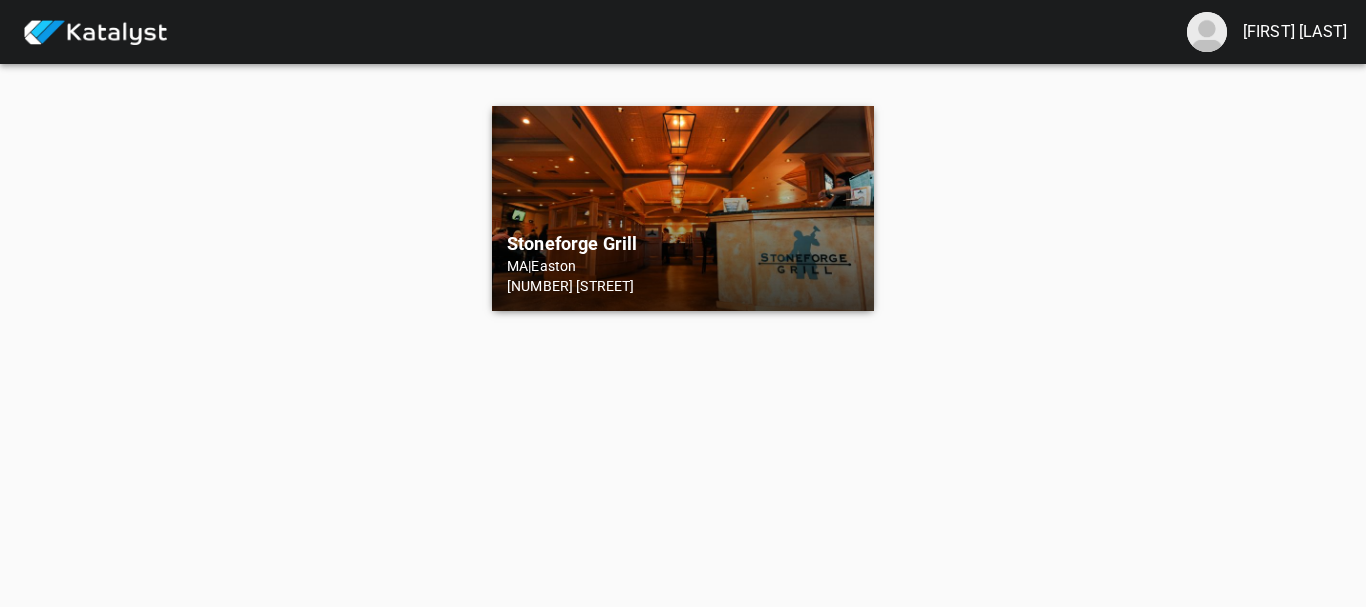 click on "[COMPANY] [STATE]  |  [CITY] [NUMBER] [STREET]" at bounding box center (683, 208) 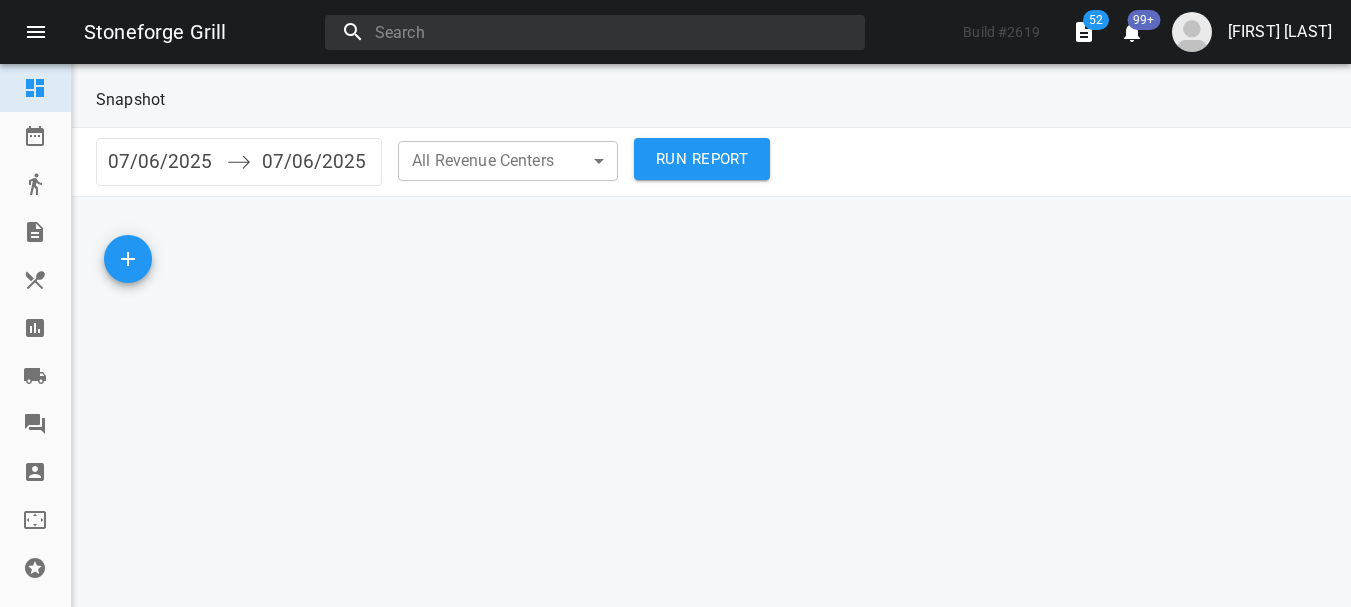 click at bounding box center (35, 328) 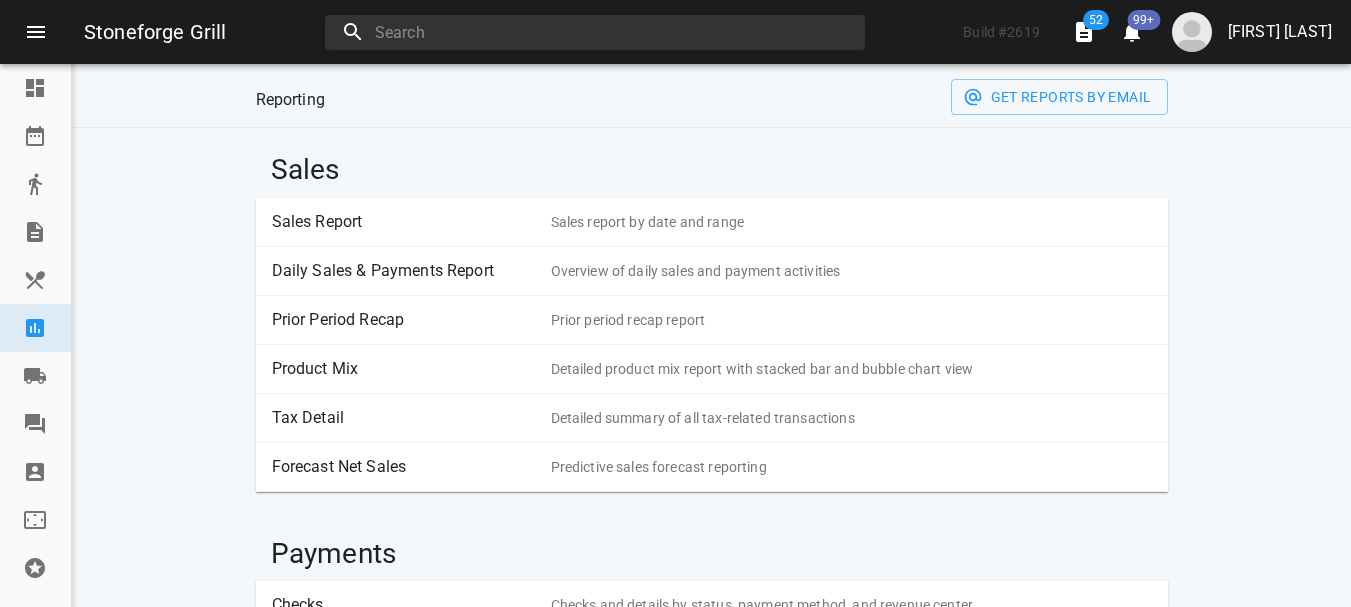 scroll, scrollTop: 33, scrollLeft: 0, axis: vertical 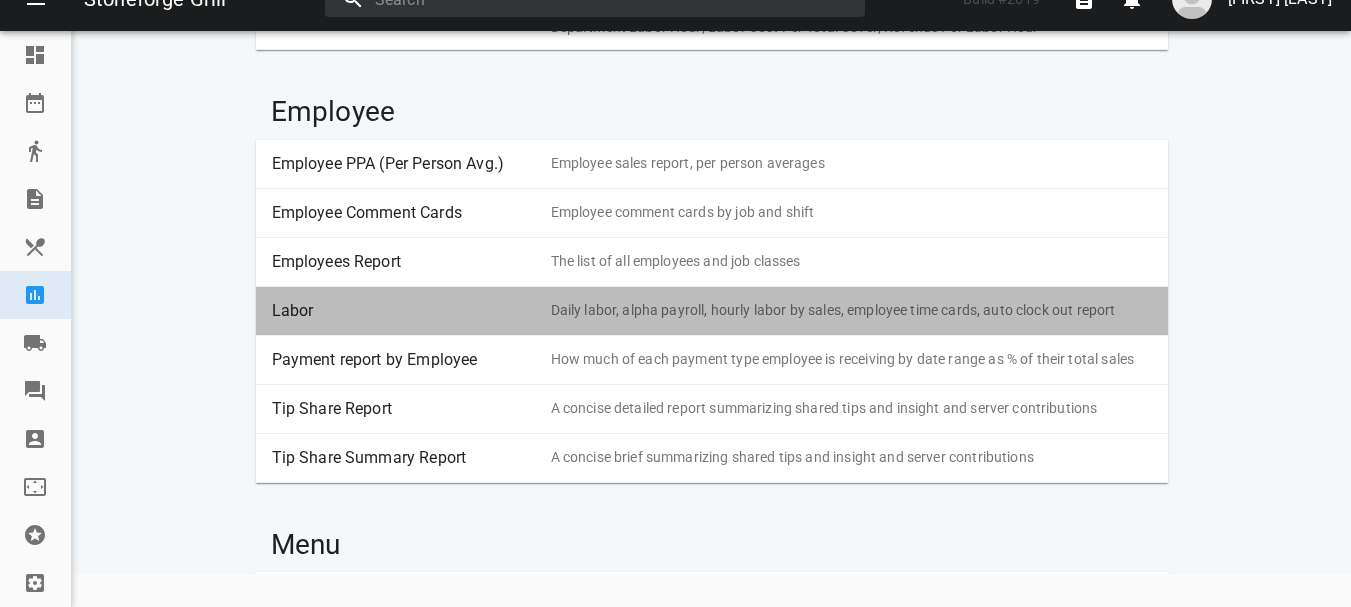 click on "Daily labor, alpha payroll, hourly labor by sales, employee time cards, auto clock out report" at bounding box center [851, 310] 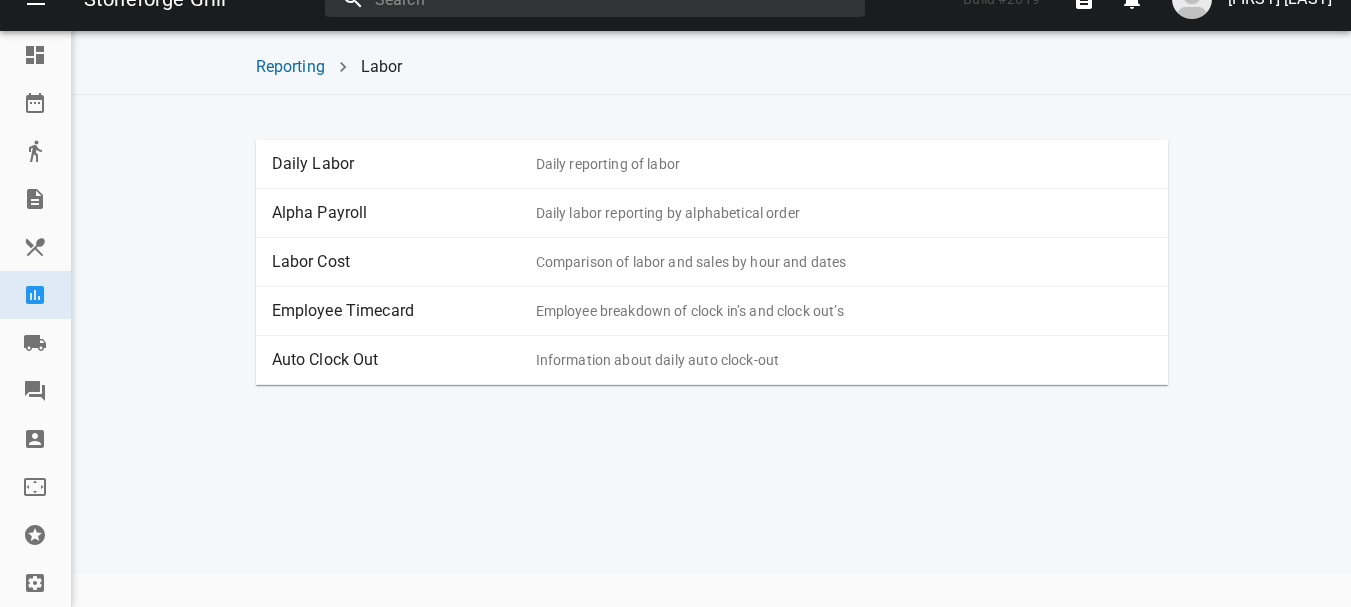 scroll, scrollTop: 0, scrollLeft: 0, axis: both 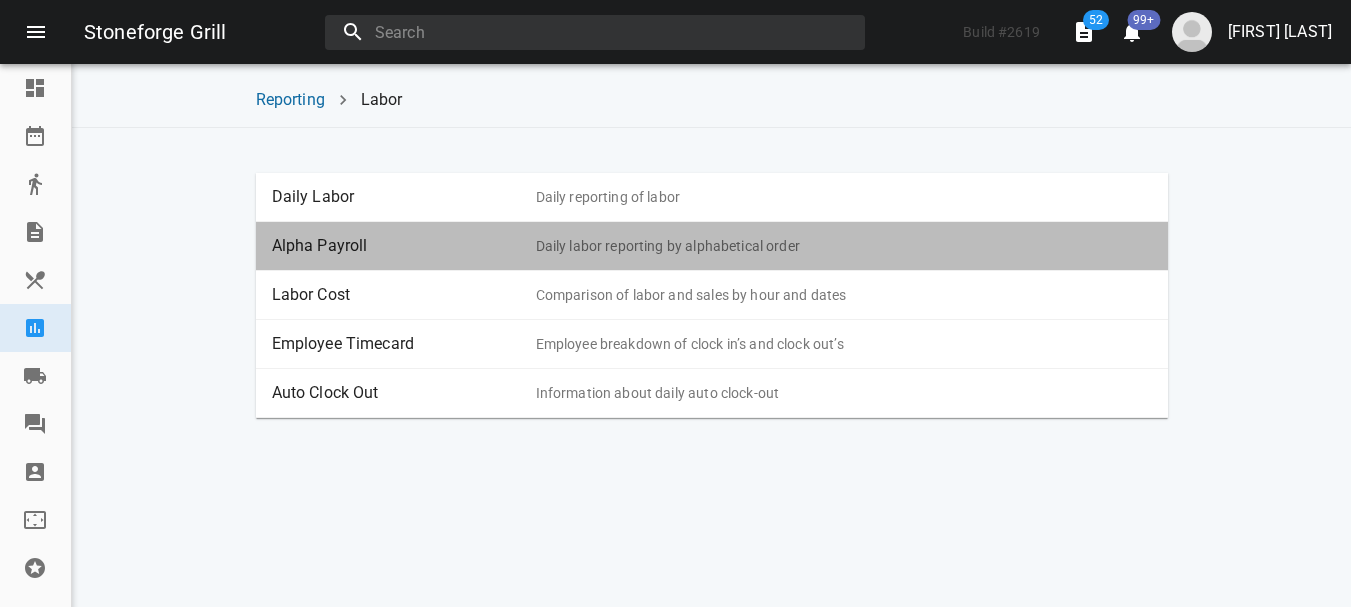 click on "Daily labor reporting by alphabetical order" at bounding box center (844, 246) 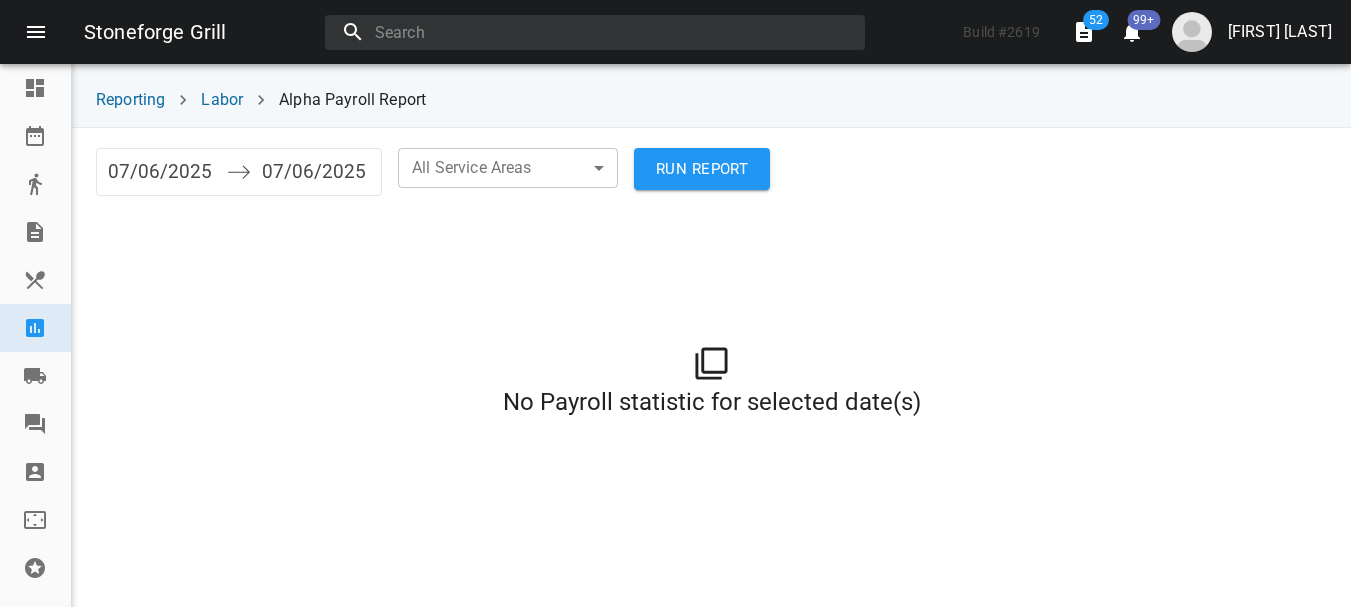 click on "07/06/2025" at bounding box center (316, 172) 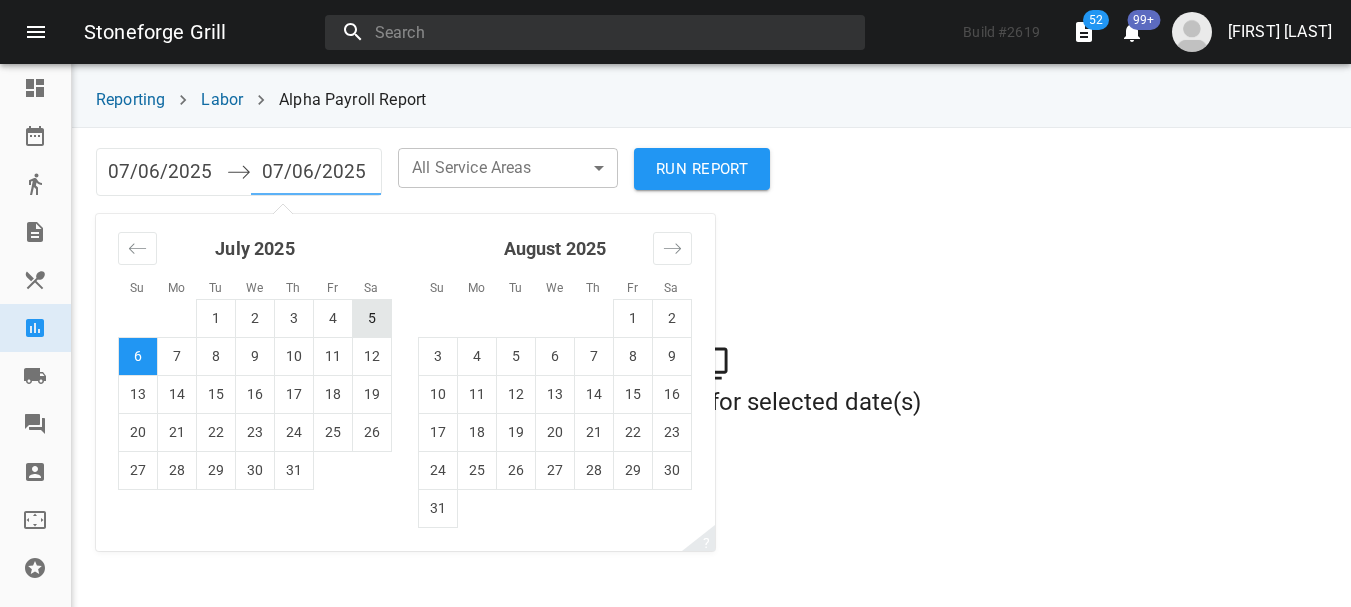 click on "5" at bounding box center [372, 318] 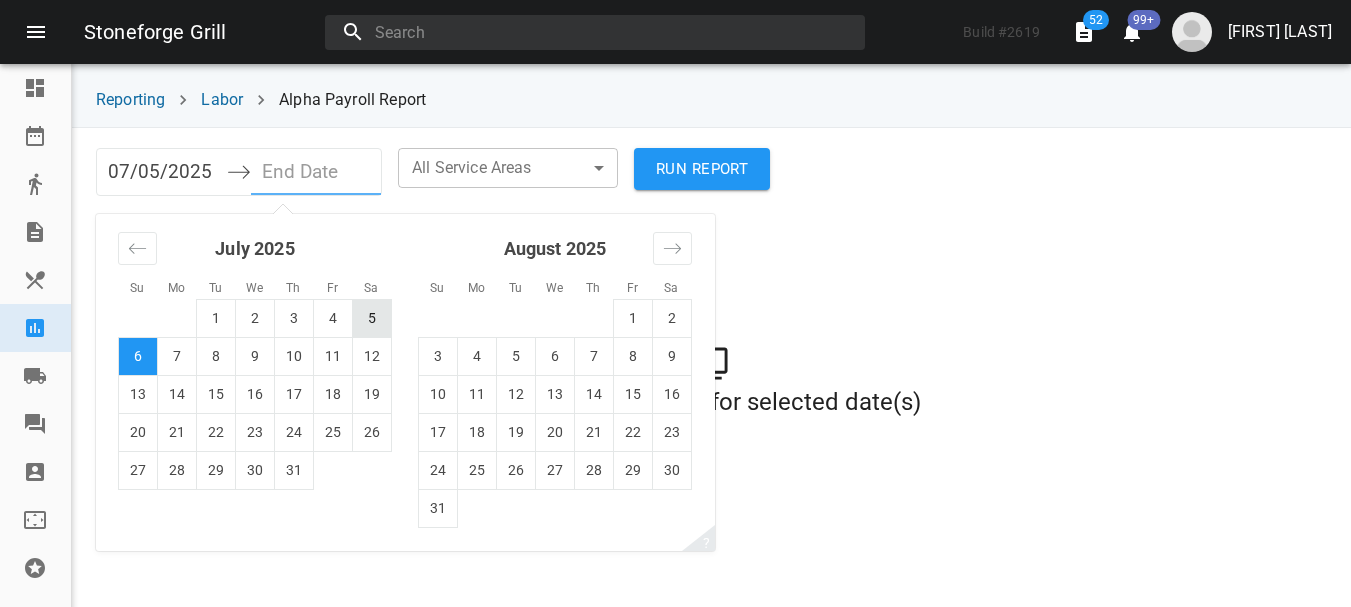 click on "5" at bounding box center [372, 318] 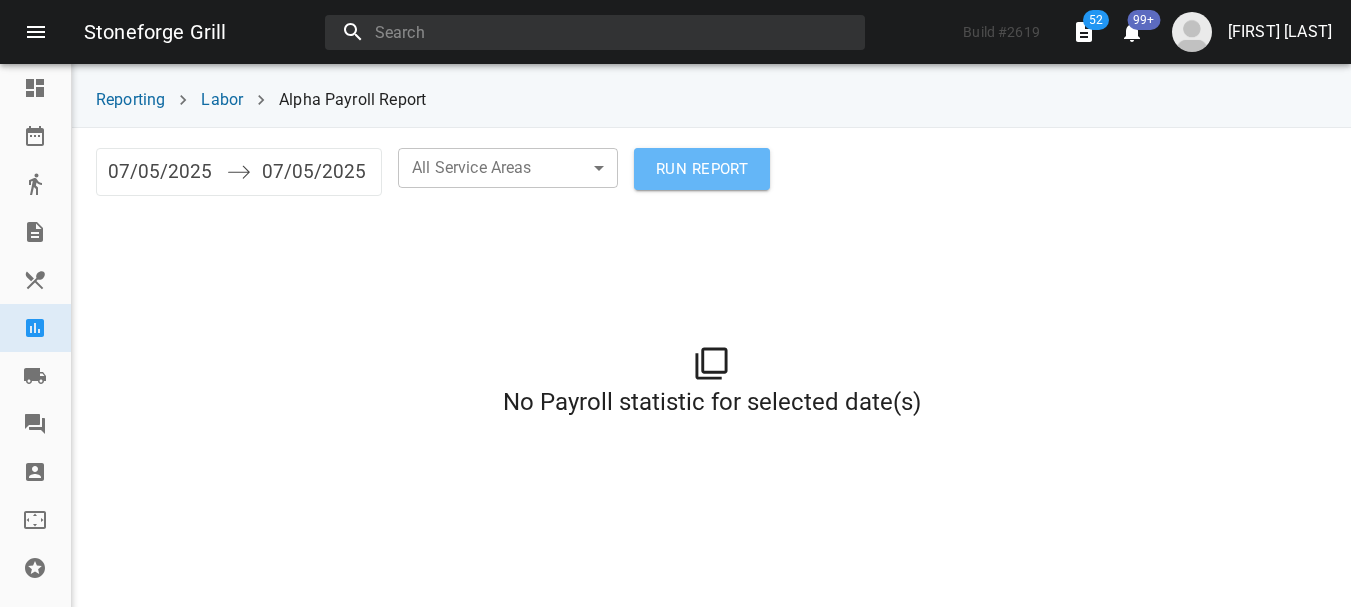 click on "RUN REPORT" at bounding box center [702, 169] 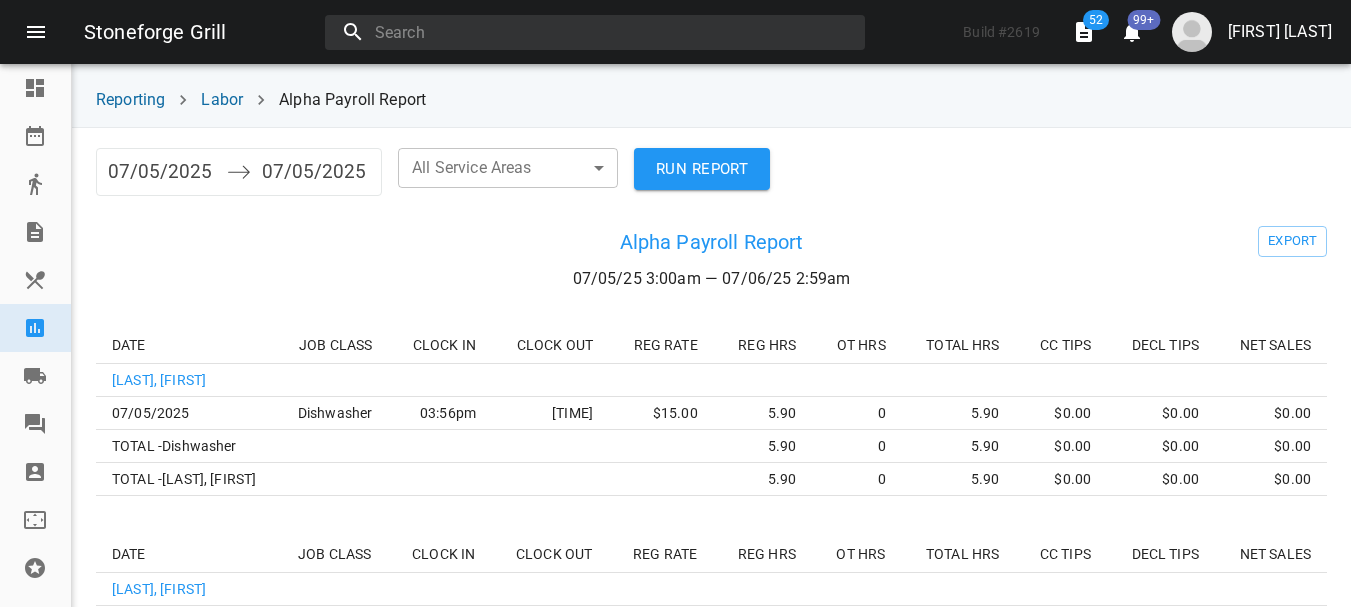 type 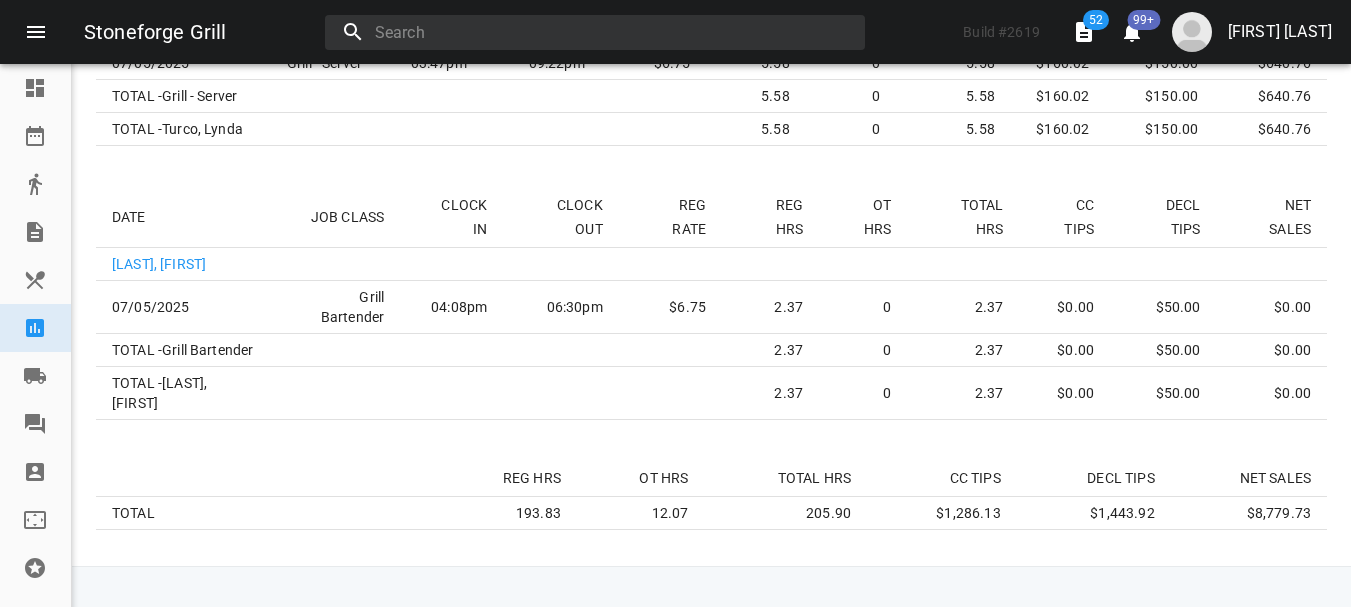 scroll, scrollTop: 7662, scrollLeft: 0, axis: vertical 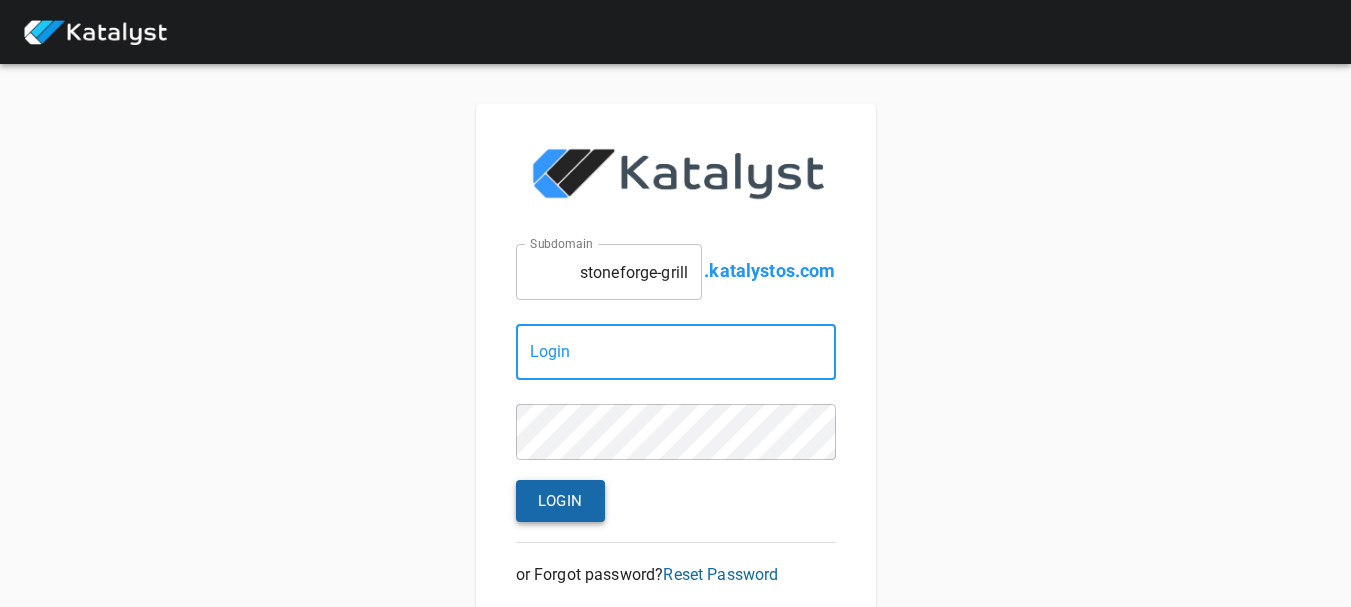 type on "[EMAIL]" 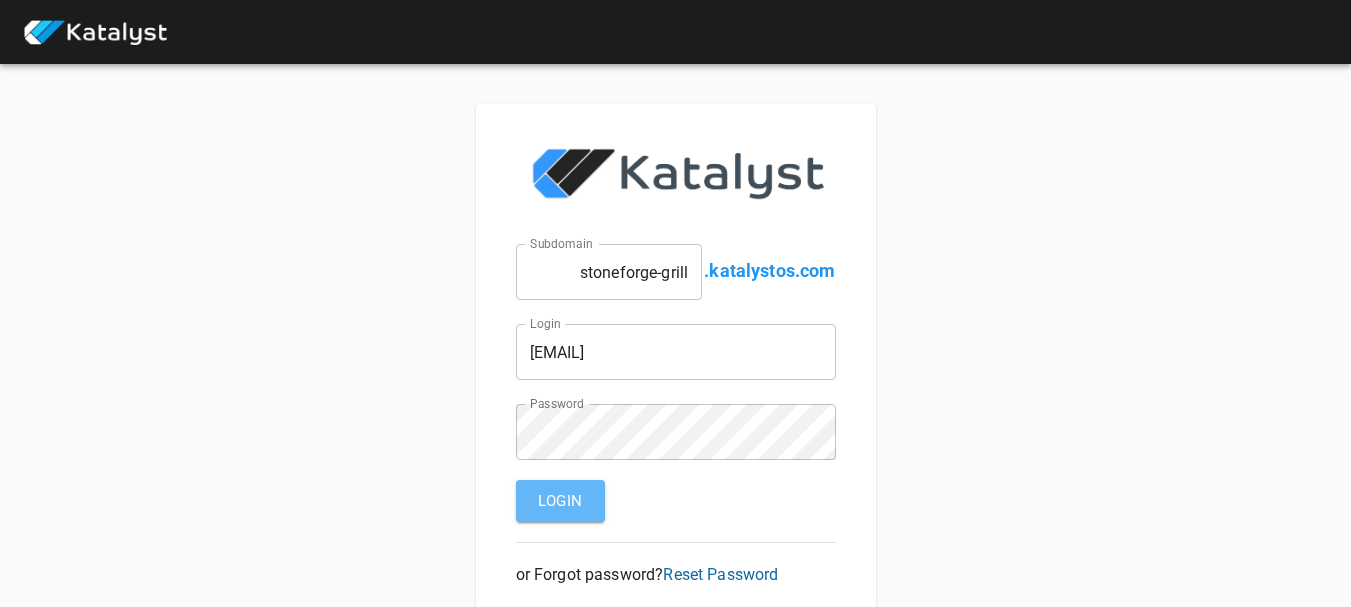 click on "Login" at bounding box center [560, 501] 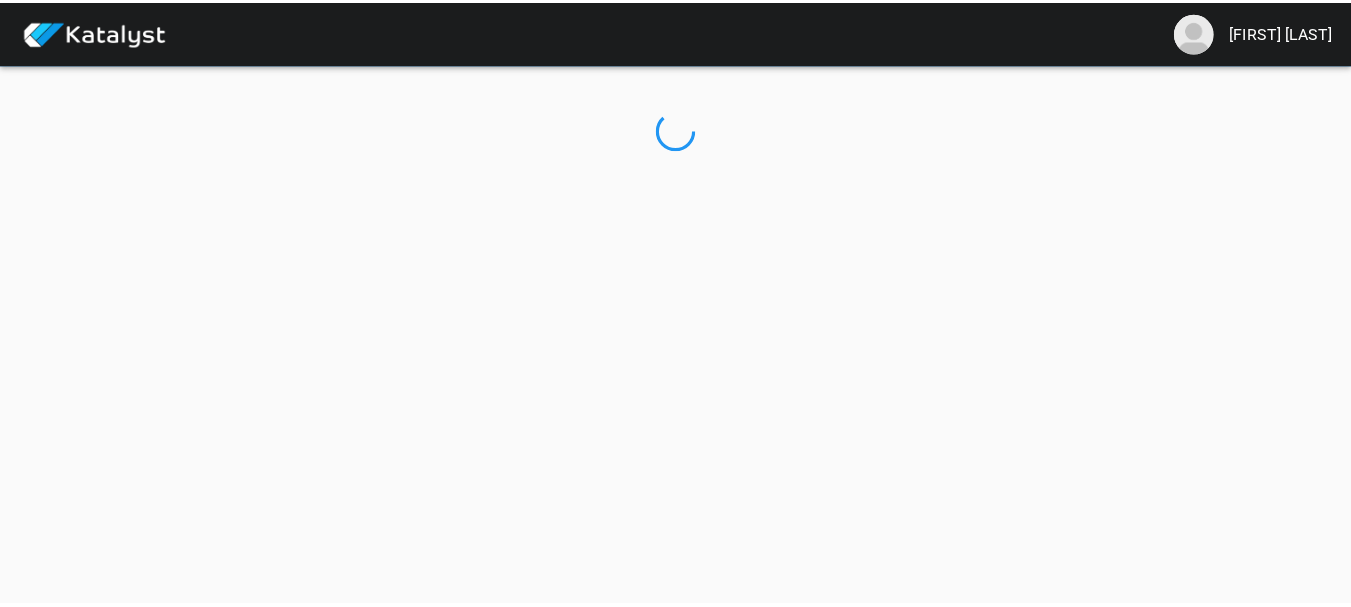 scroll, scrollTop: 0, scrollLeft: 0, axis: both 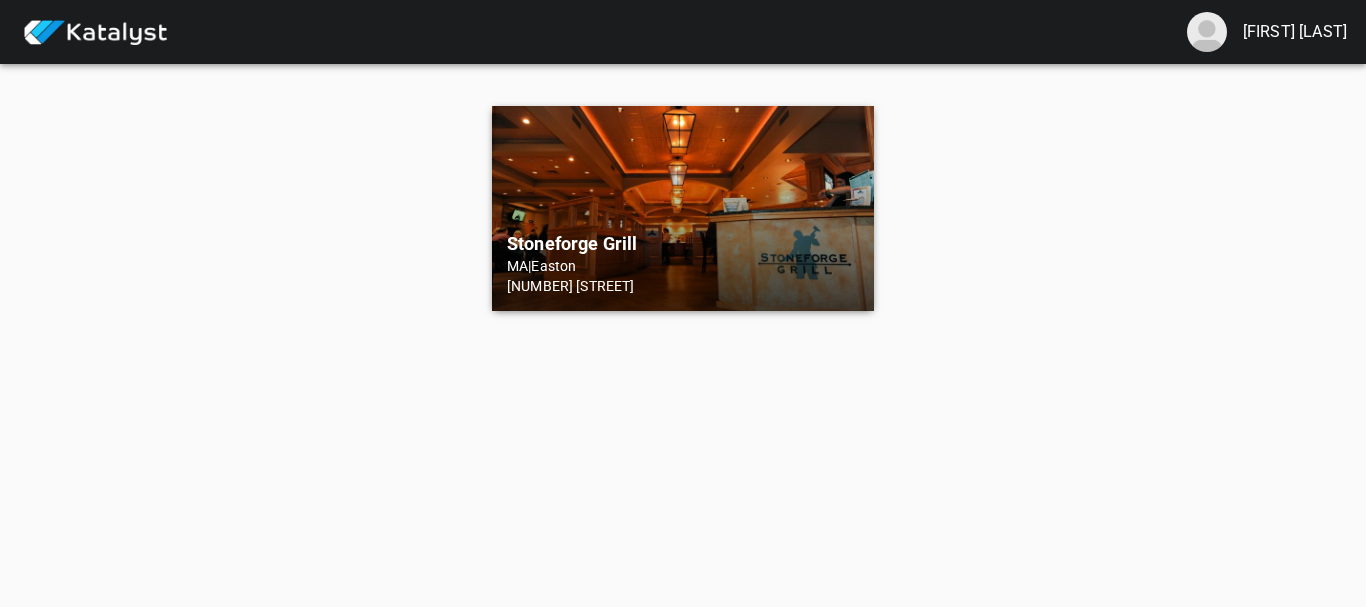 click on "[COMPANY] [STATE]  |  [CITY] [NUMBER] [STREET]" at bounding box center (683, 208) 